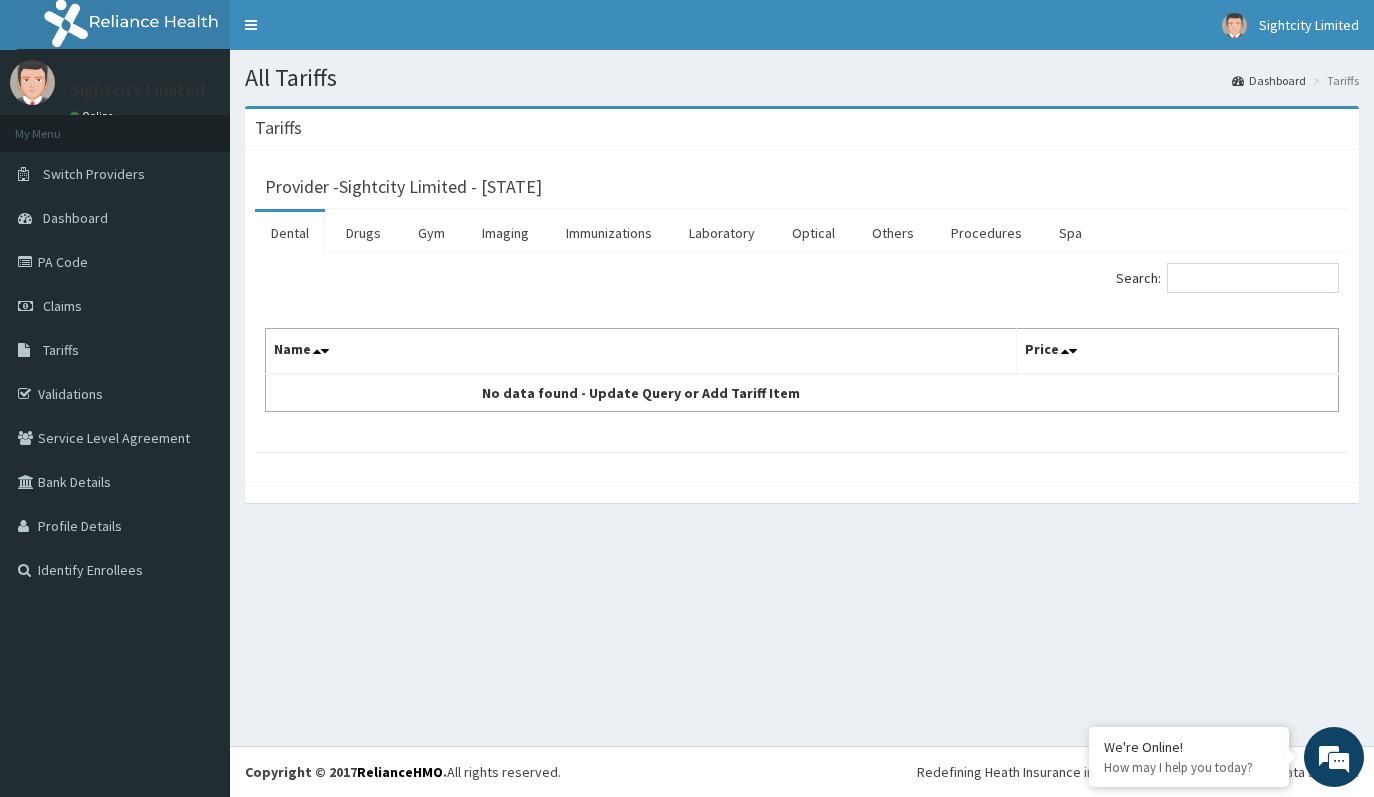 scroll, scrollTop: 0, scrollLeft: 0, axis: both 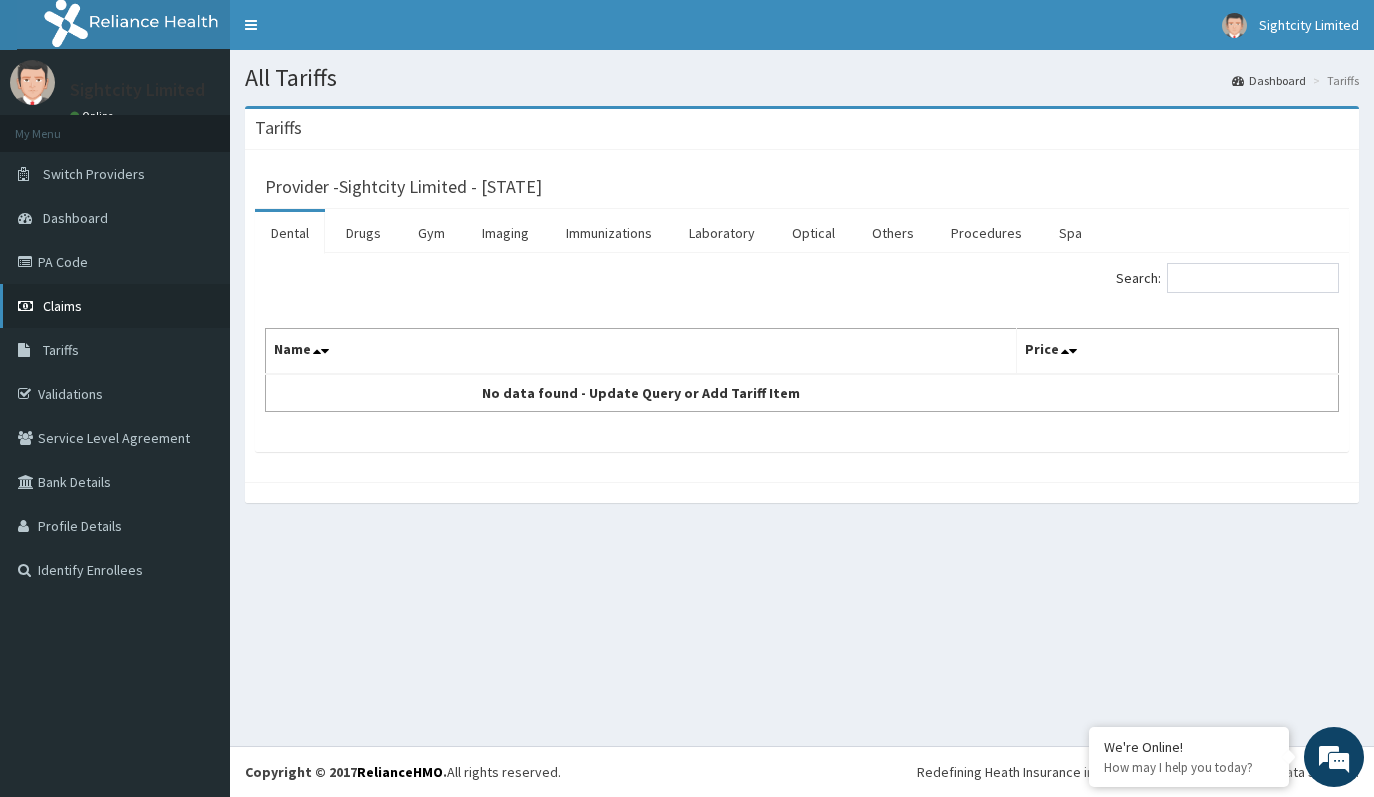 click on "Claims" at bounding box center [62, 306] 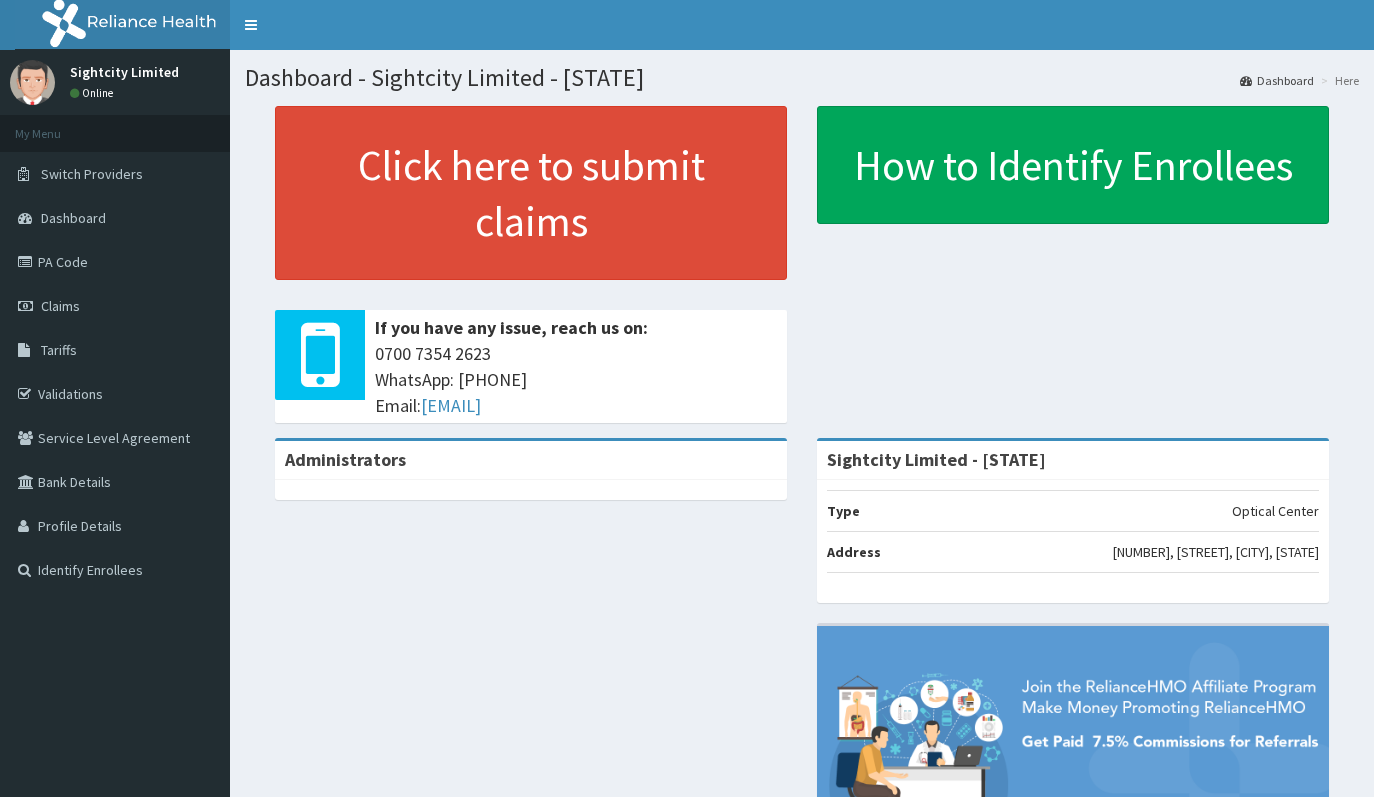 scroll, scrollTop: 0, scrollLeft: 0, axis: both 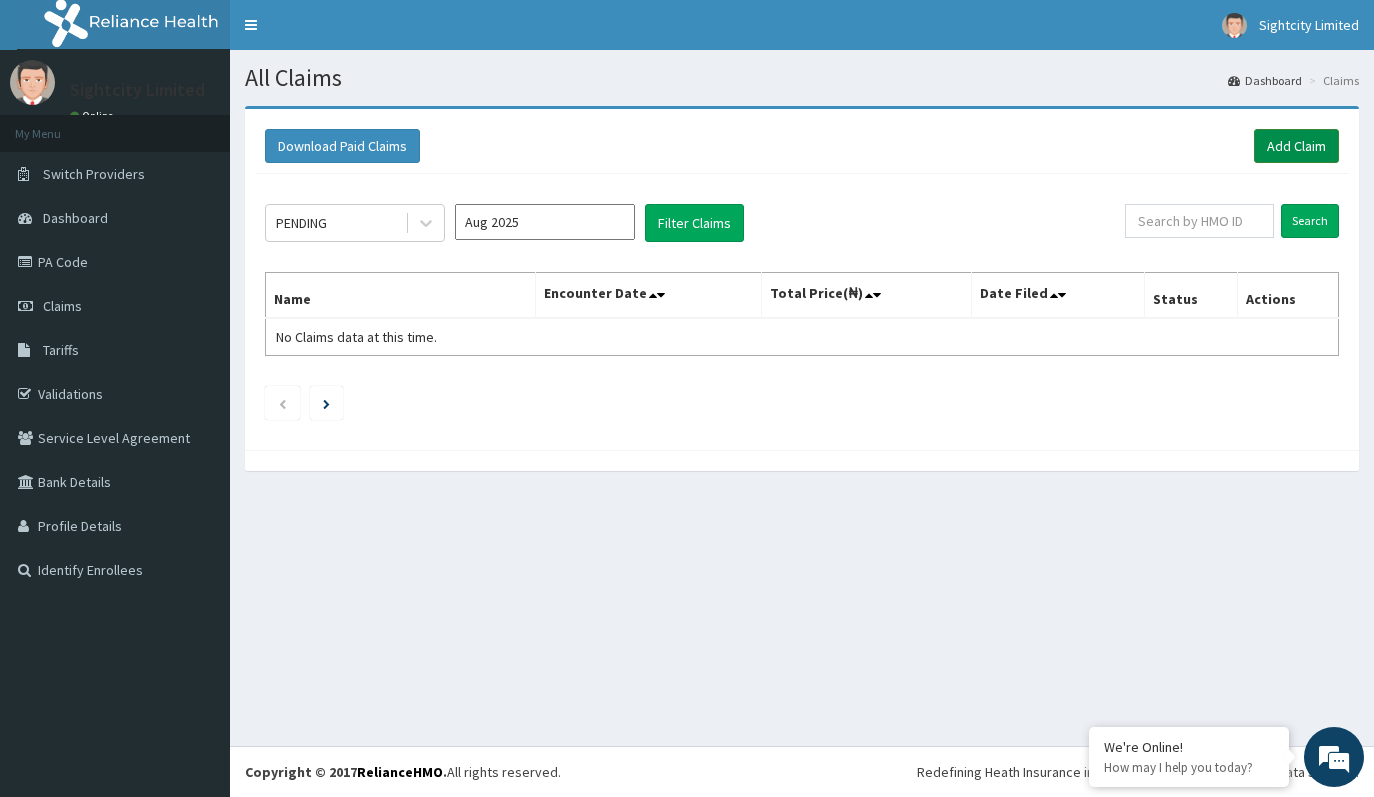 click on "Add Claim" at bounding box center (1296, 146) 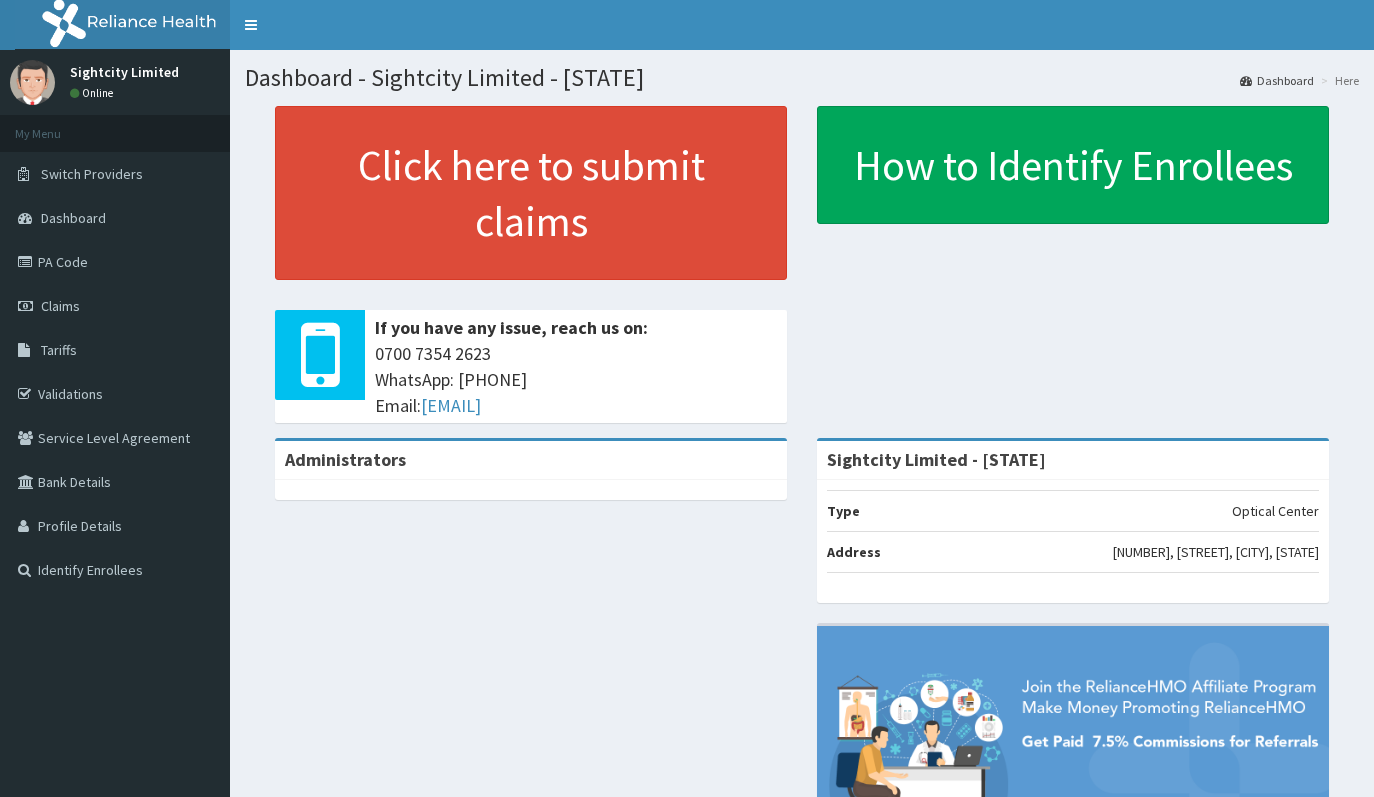 scroll, scrollTop: 0, scrollLeft: 0, axis: both 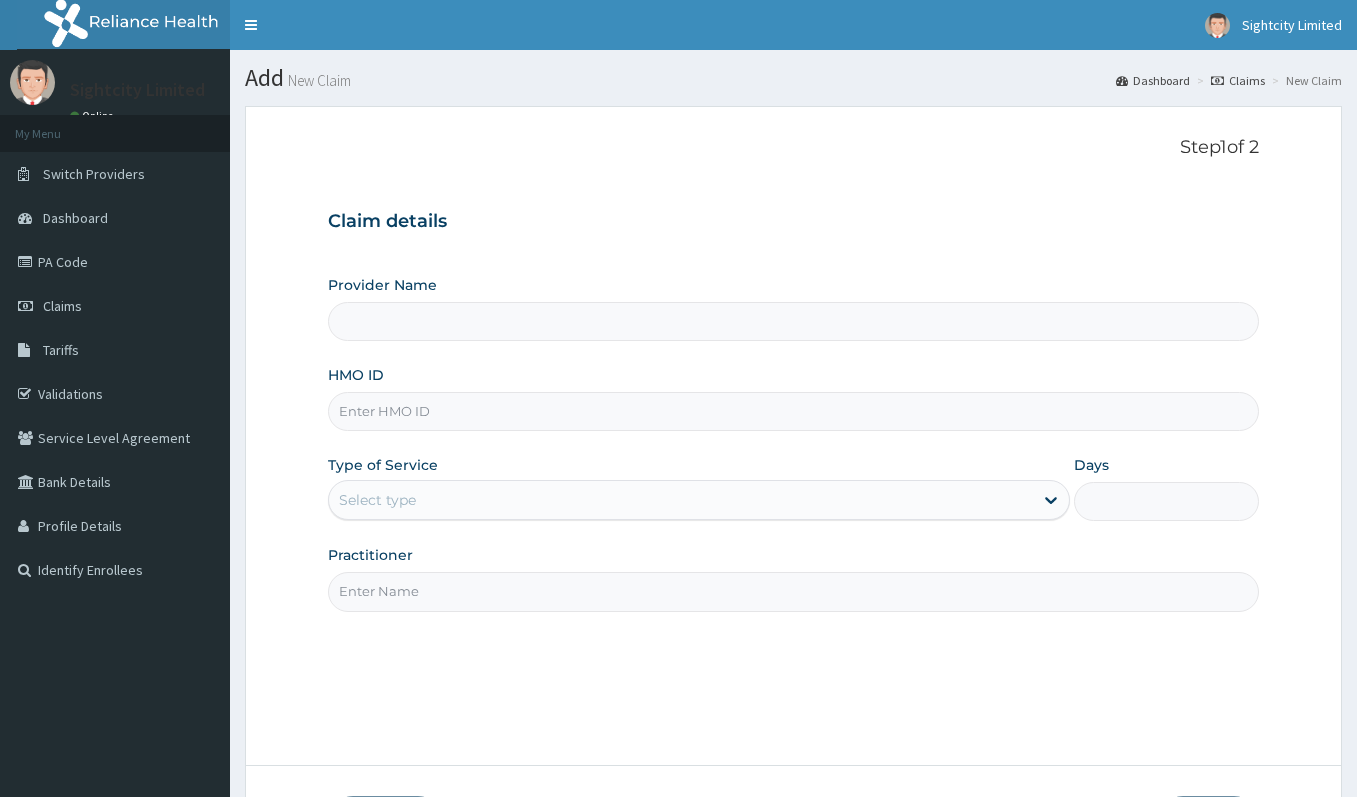 type on "Sightcity Limited - Maryland" 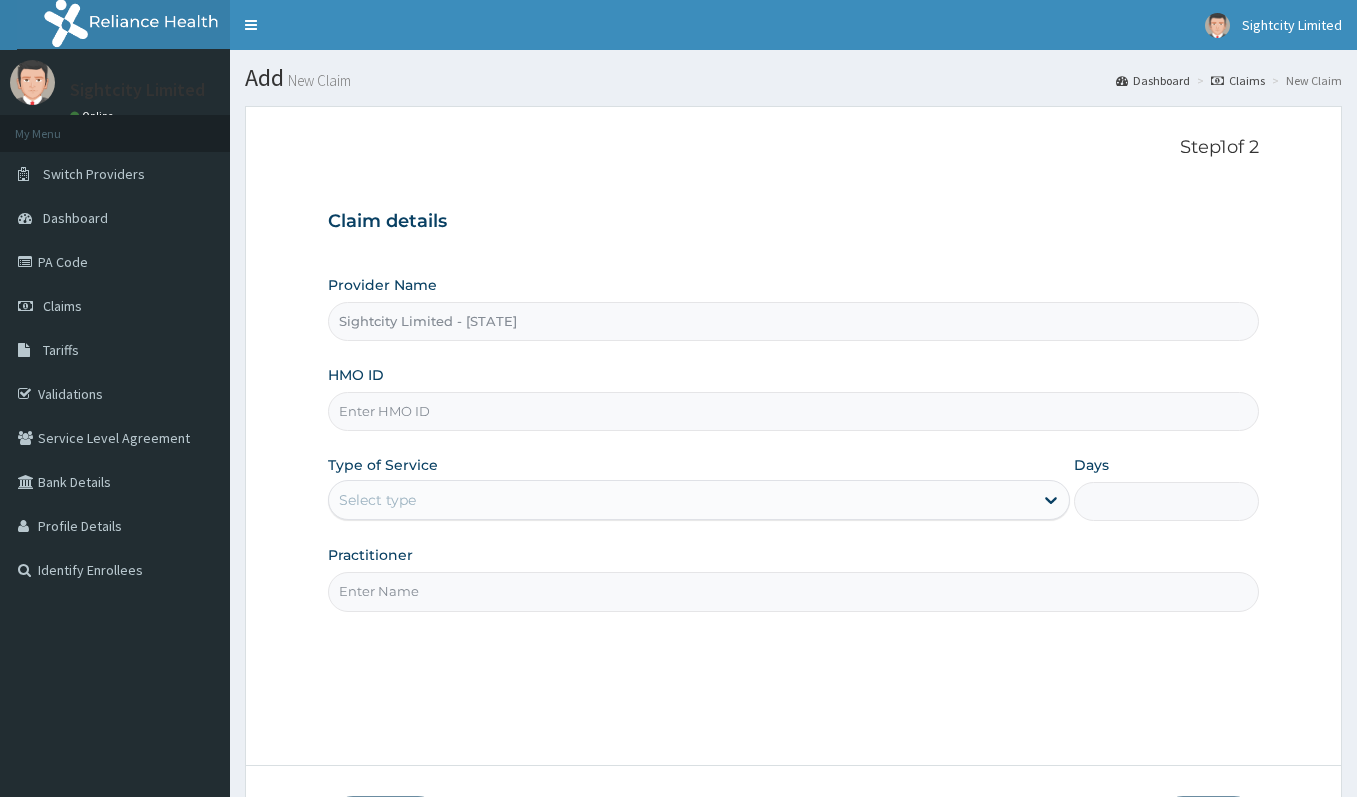 scroll, scrollTop: 0, scrollLeft: 0, axis: both 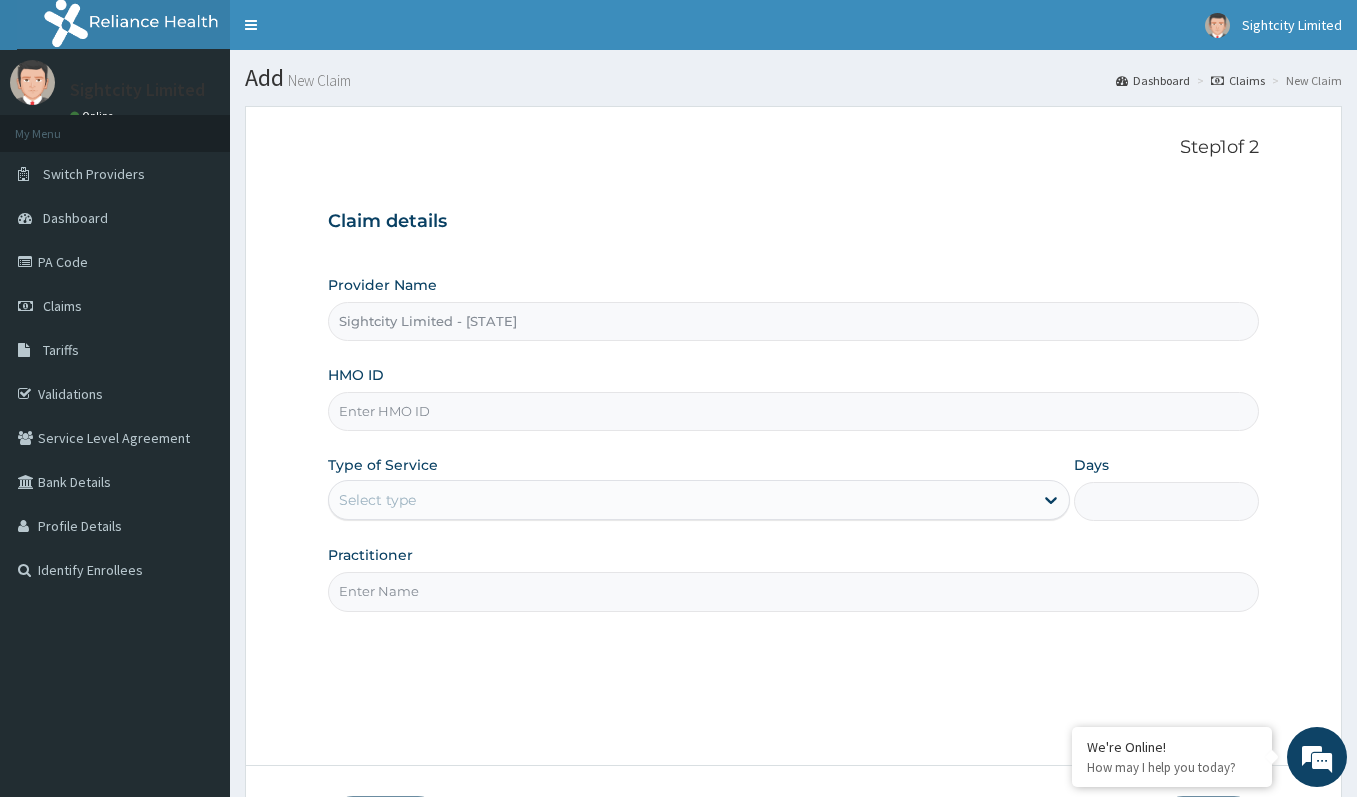 click on "HMO ID" at bounding box center [793, 411] 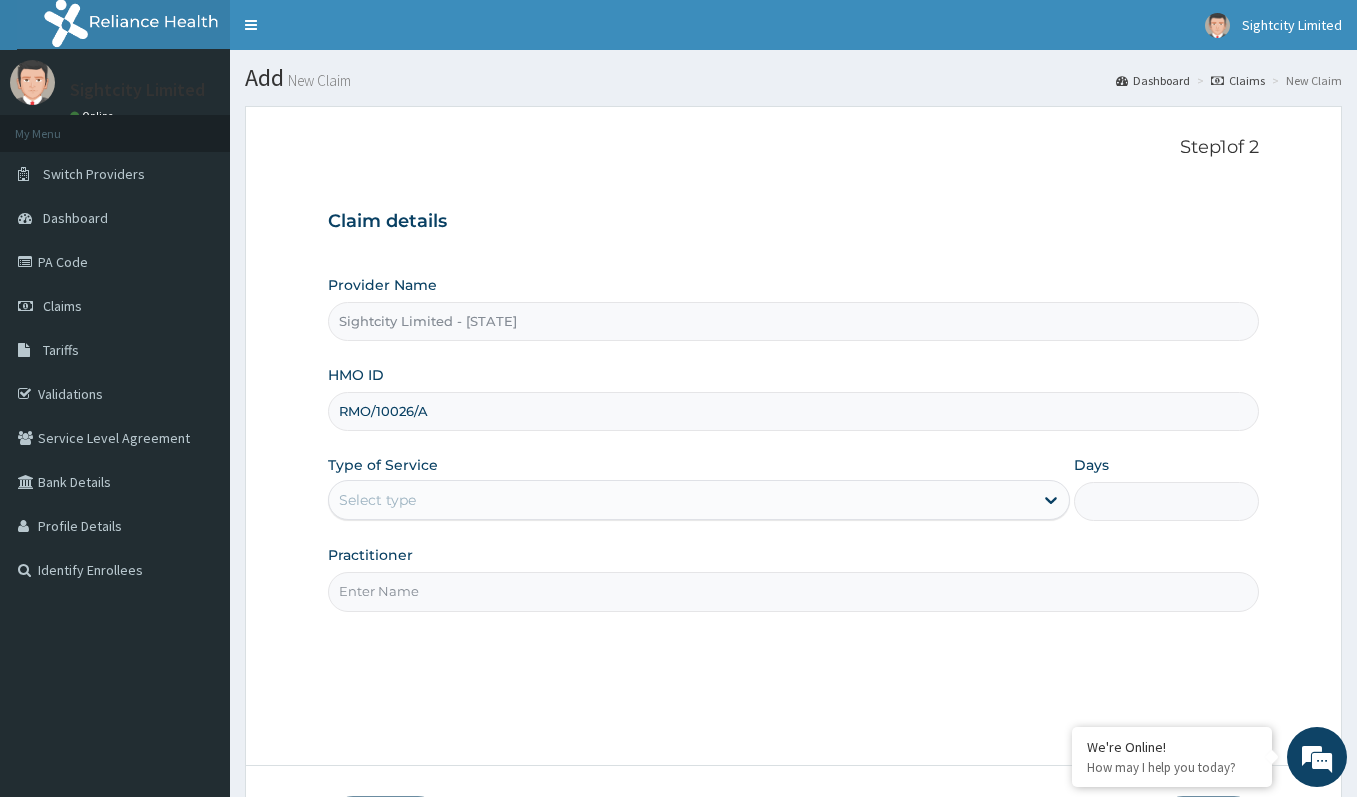 type on "RMO/10026/A" 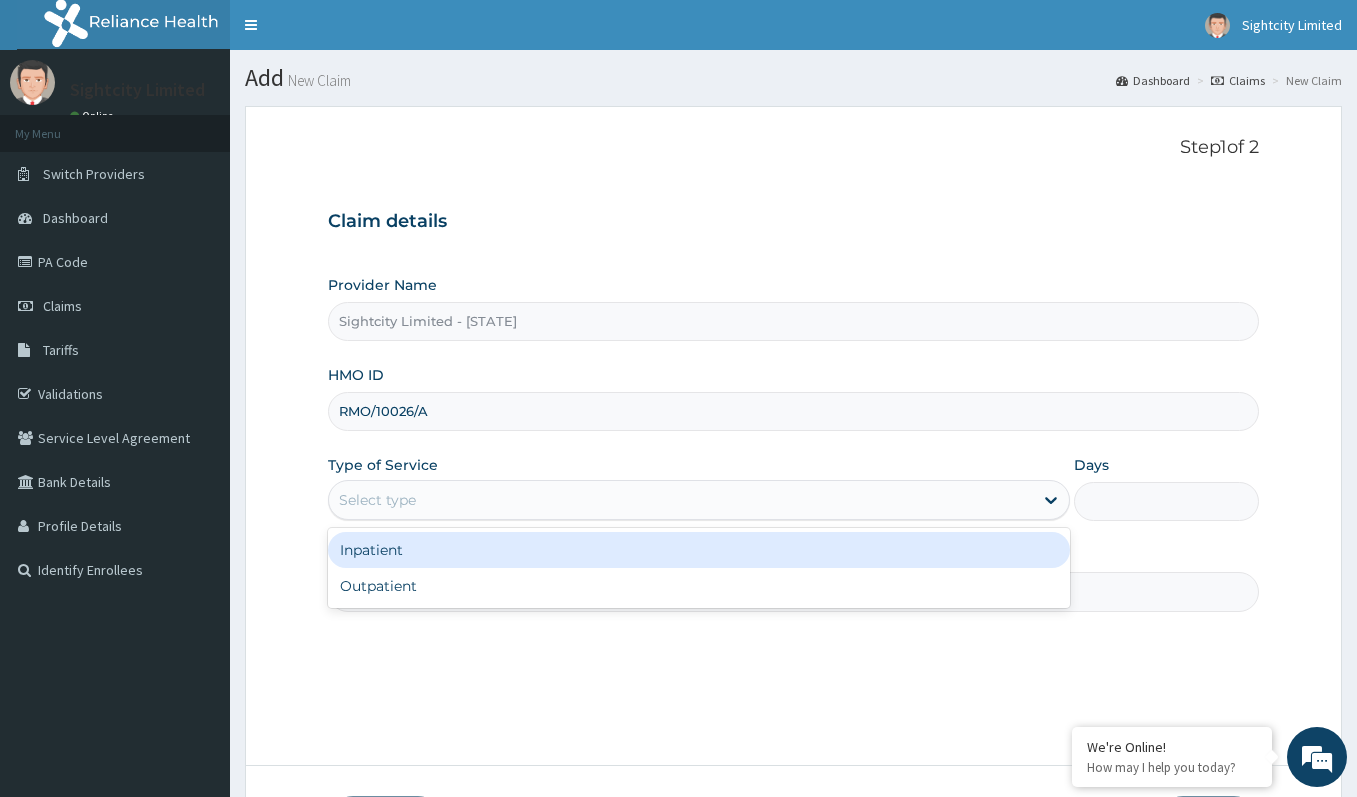 click on "Select type" at bounding box center (680, 500) 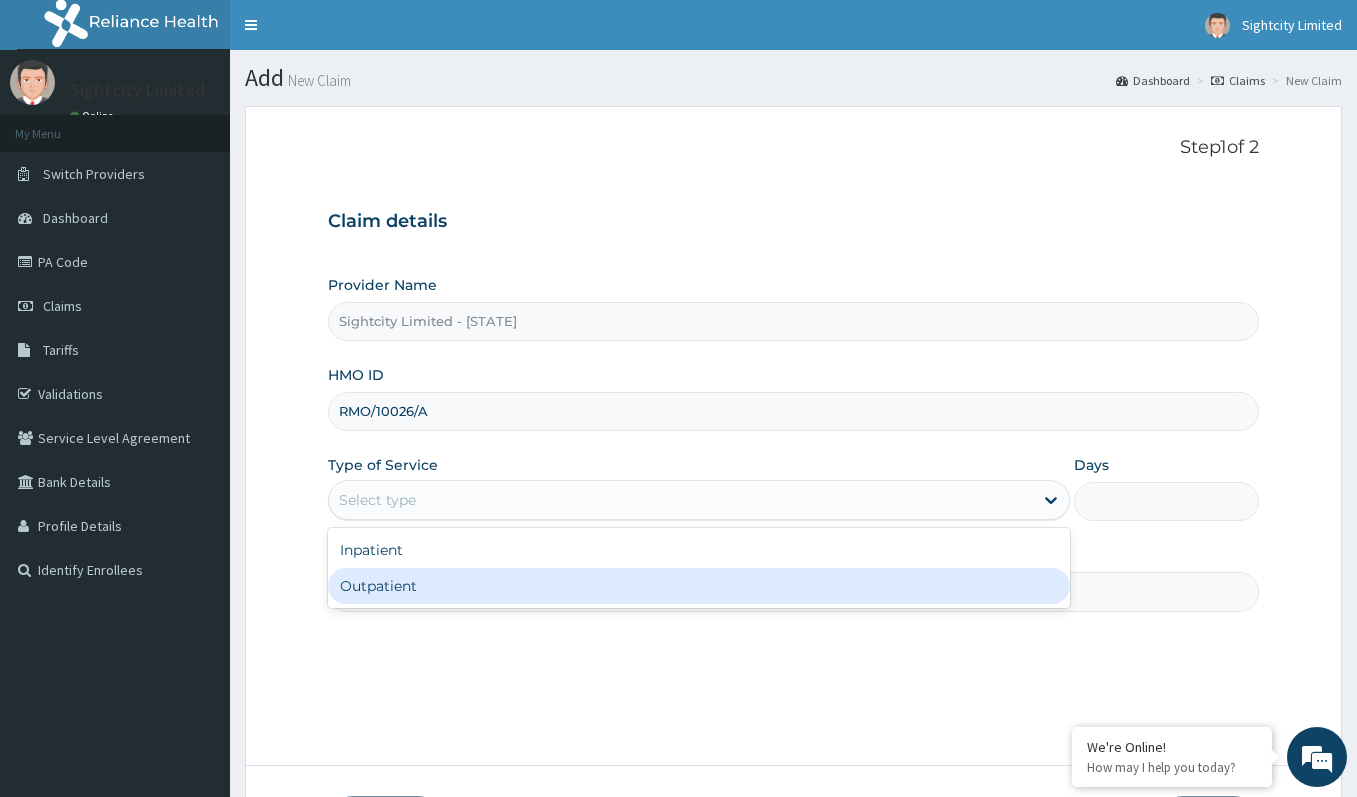 click on "Outpatient" at bounding box center (698, 586) 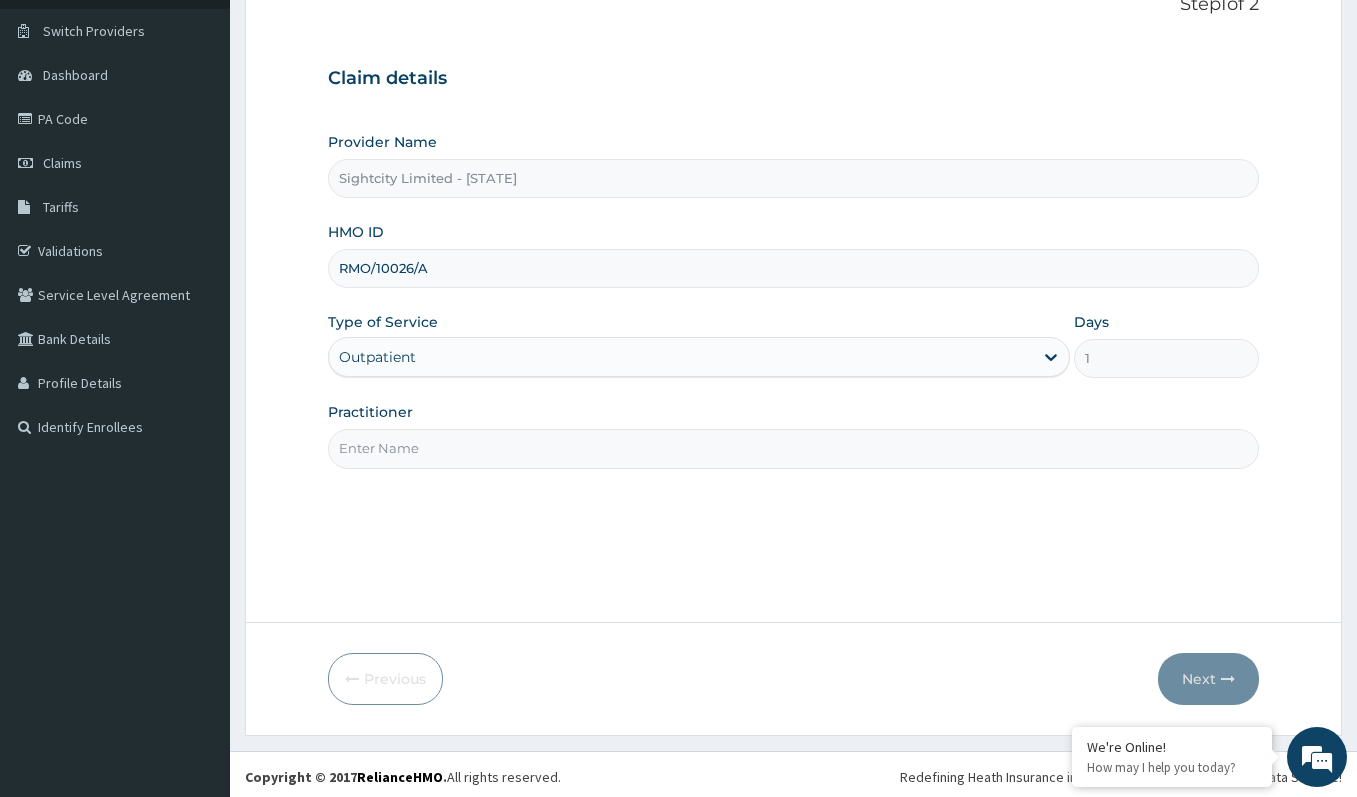 scroll, scrollTop: 148, scrollLeft: 0, axis: vertical 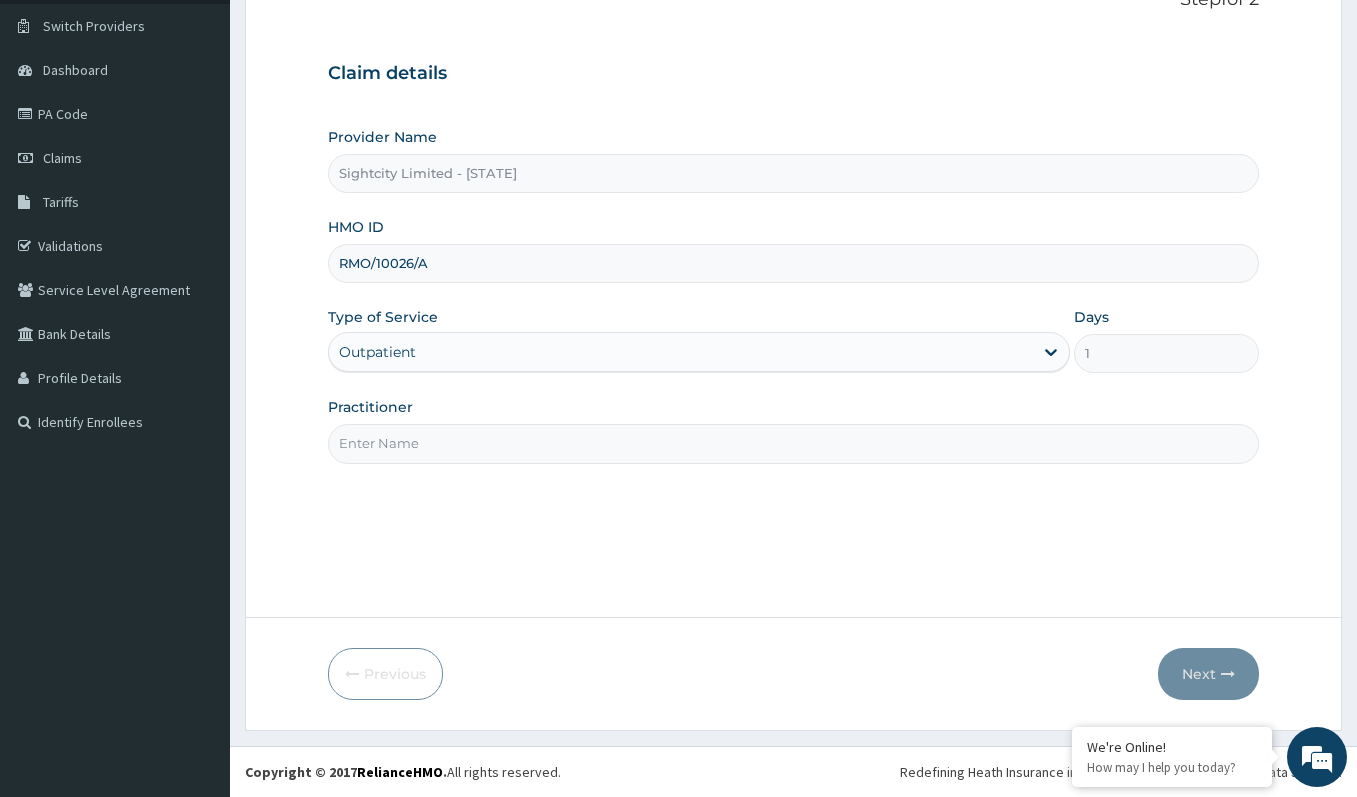 click on "Practitioner" at bounding box center (793, 443) 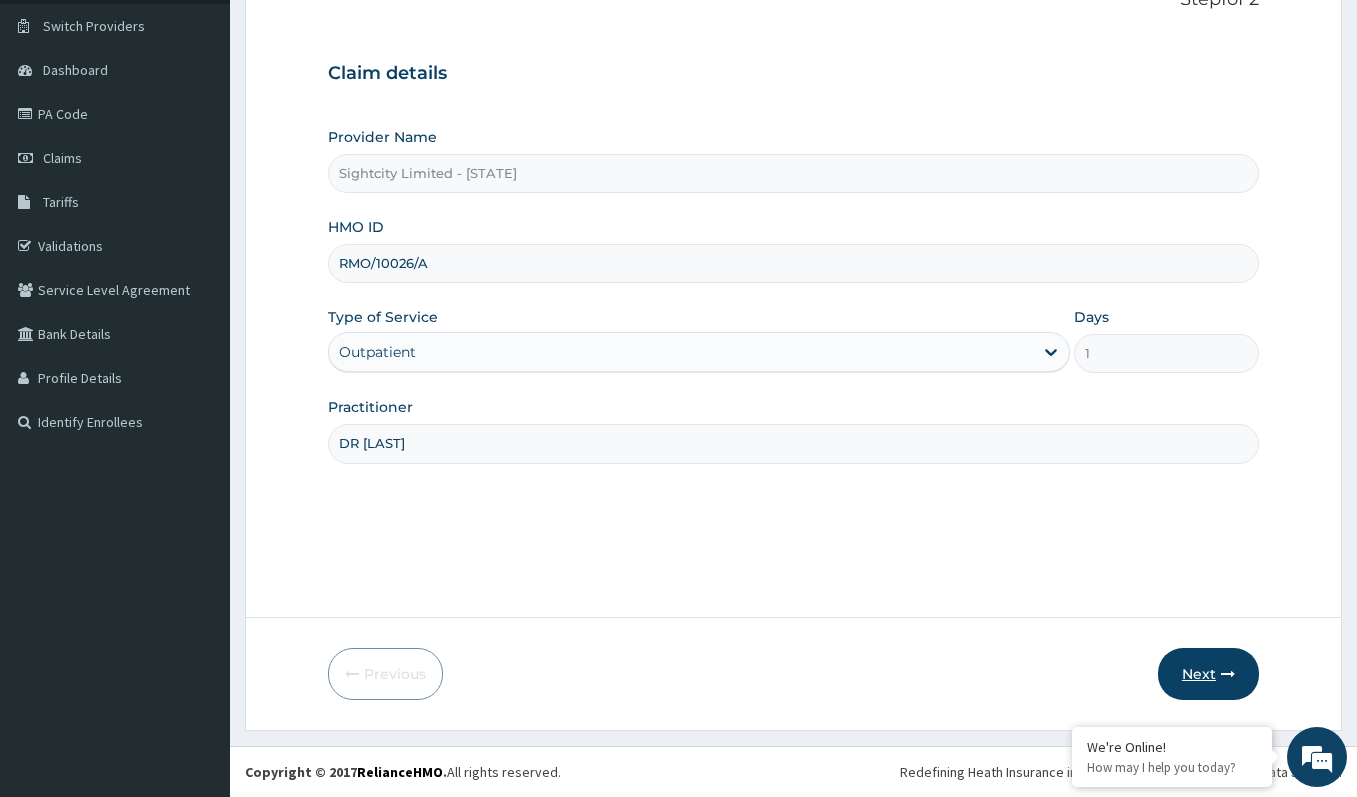type on "DR UCHE" 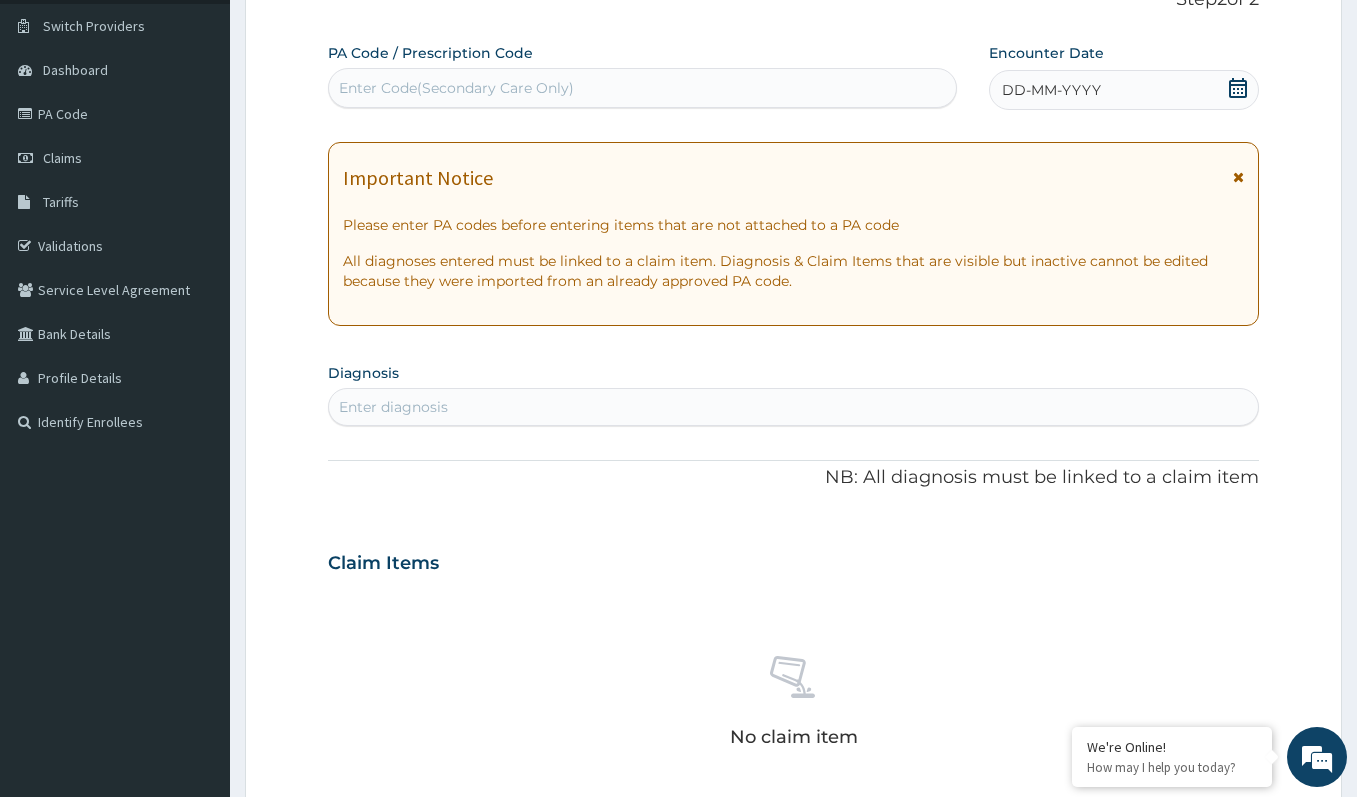 click on "Enter Code(Secondary Care Only)" at bounding box center (456, 88) 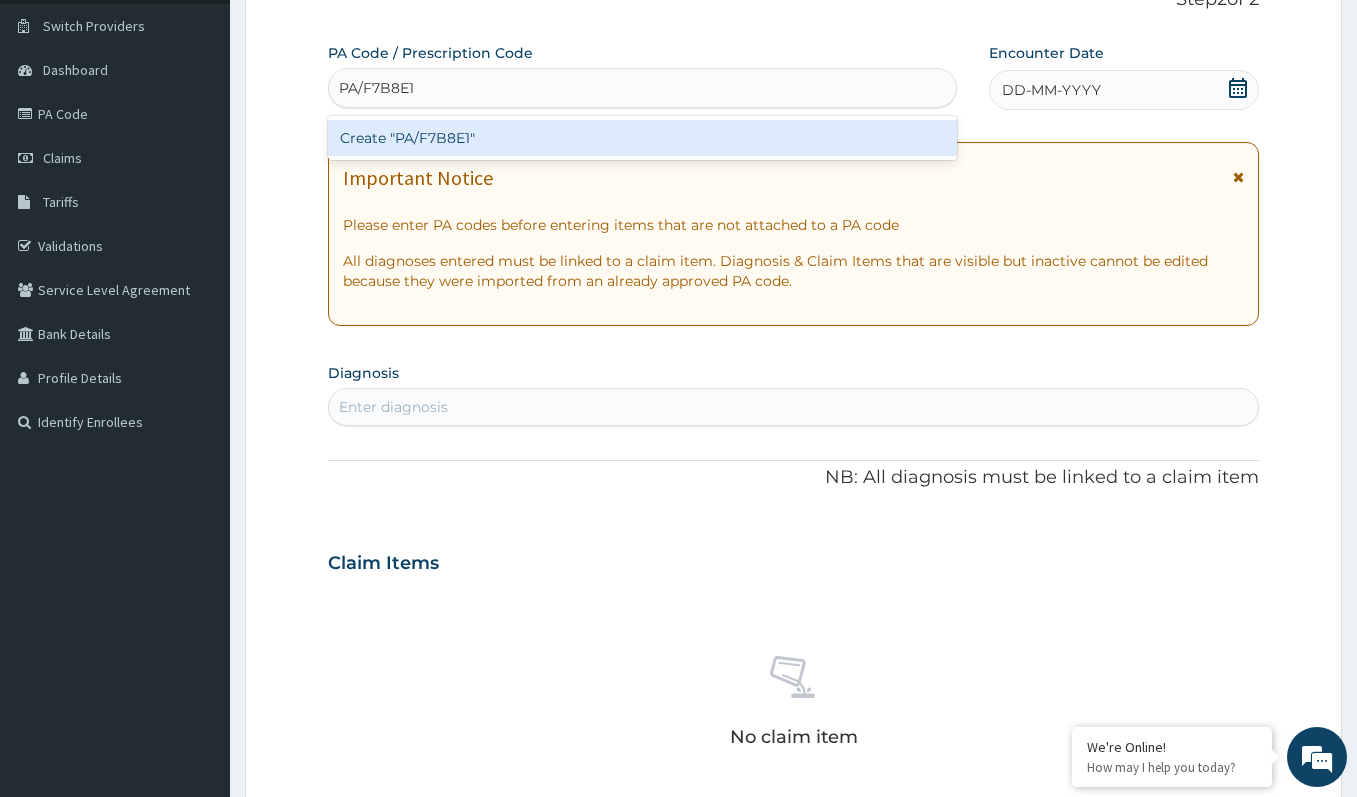 click on "Create "PA/F7B8E1"" at bounding box center (642, 138) 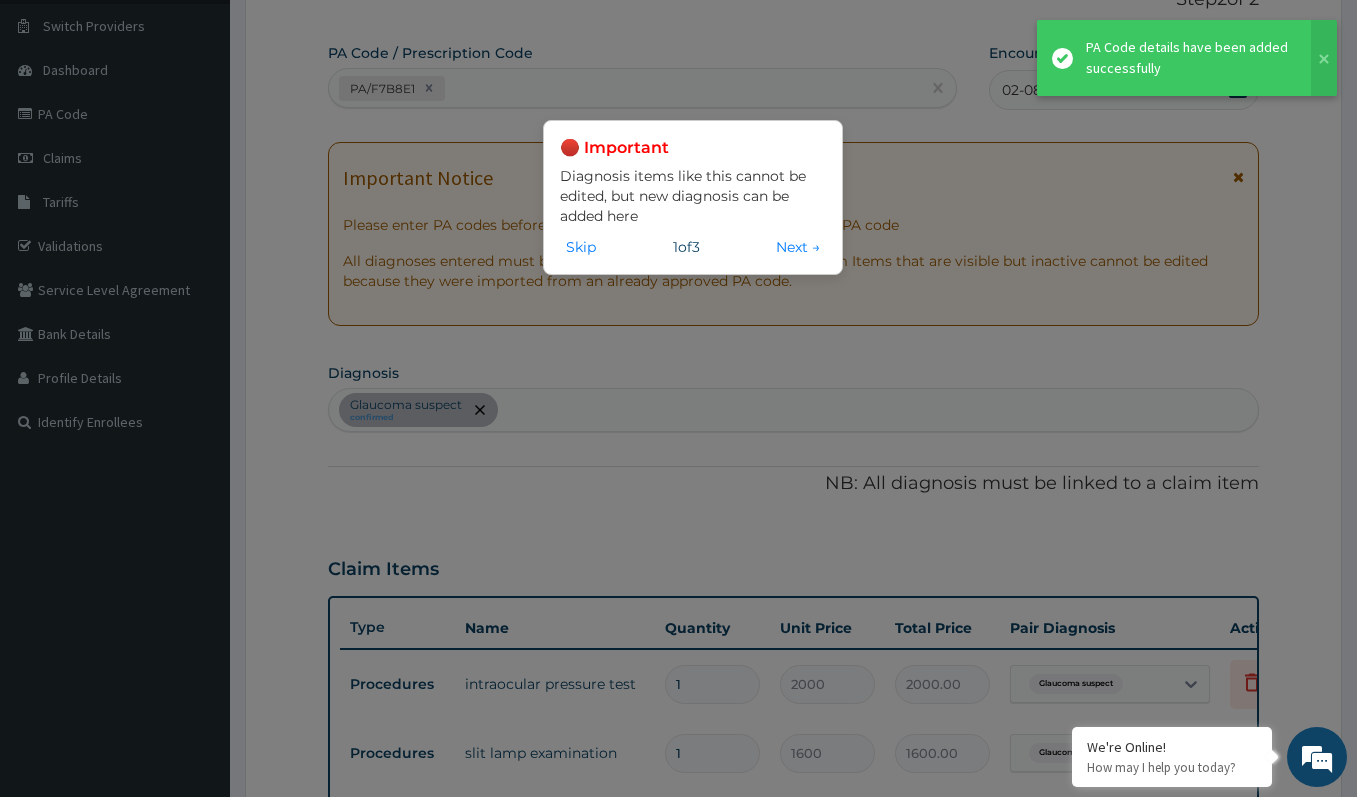 scroll, scrollTop: 571, scrollLeft: 0, axis: vertical 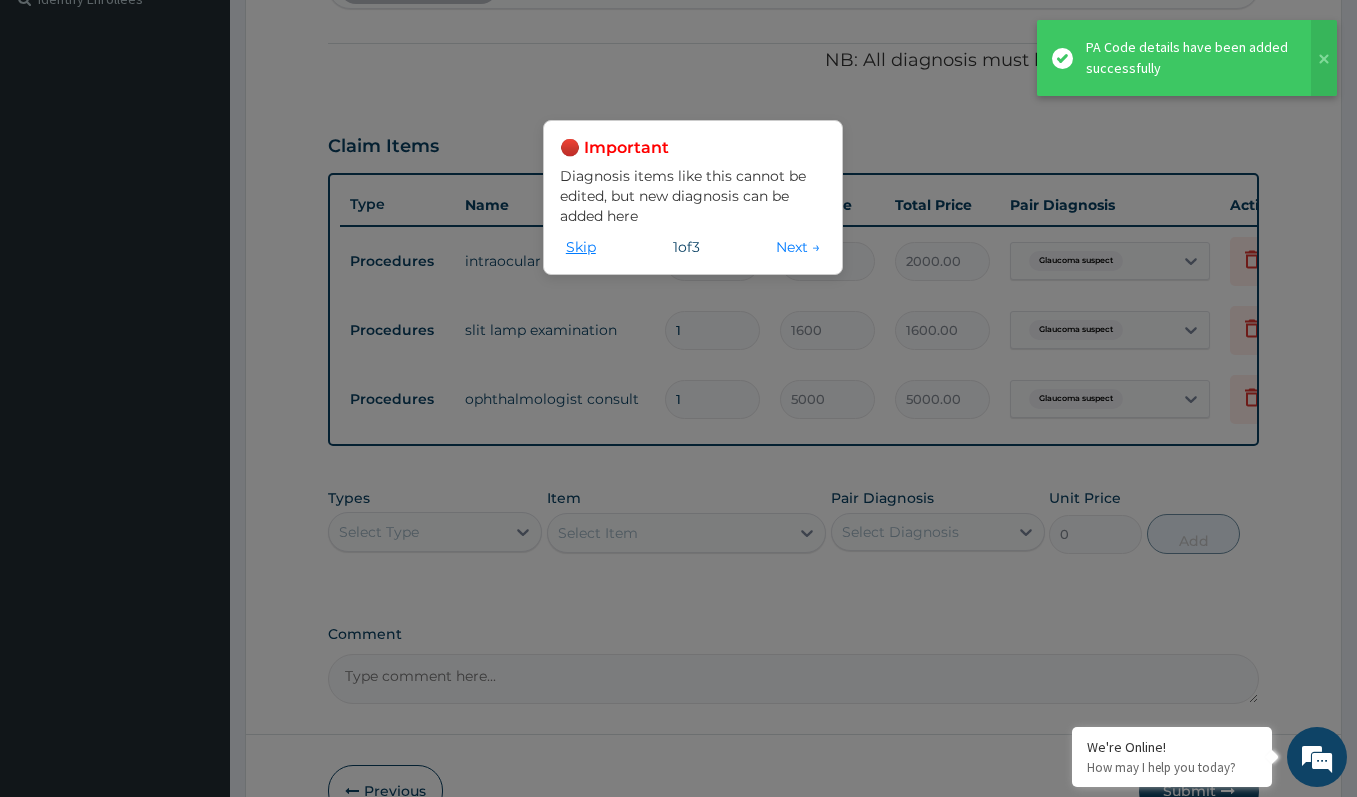 click on "Skip" at bounding box center (581, 247) 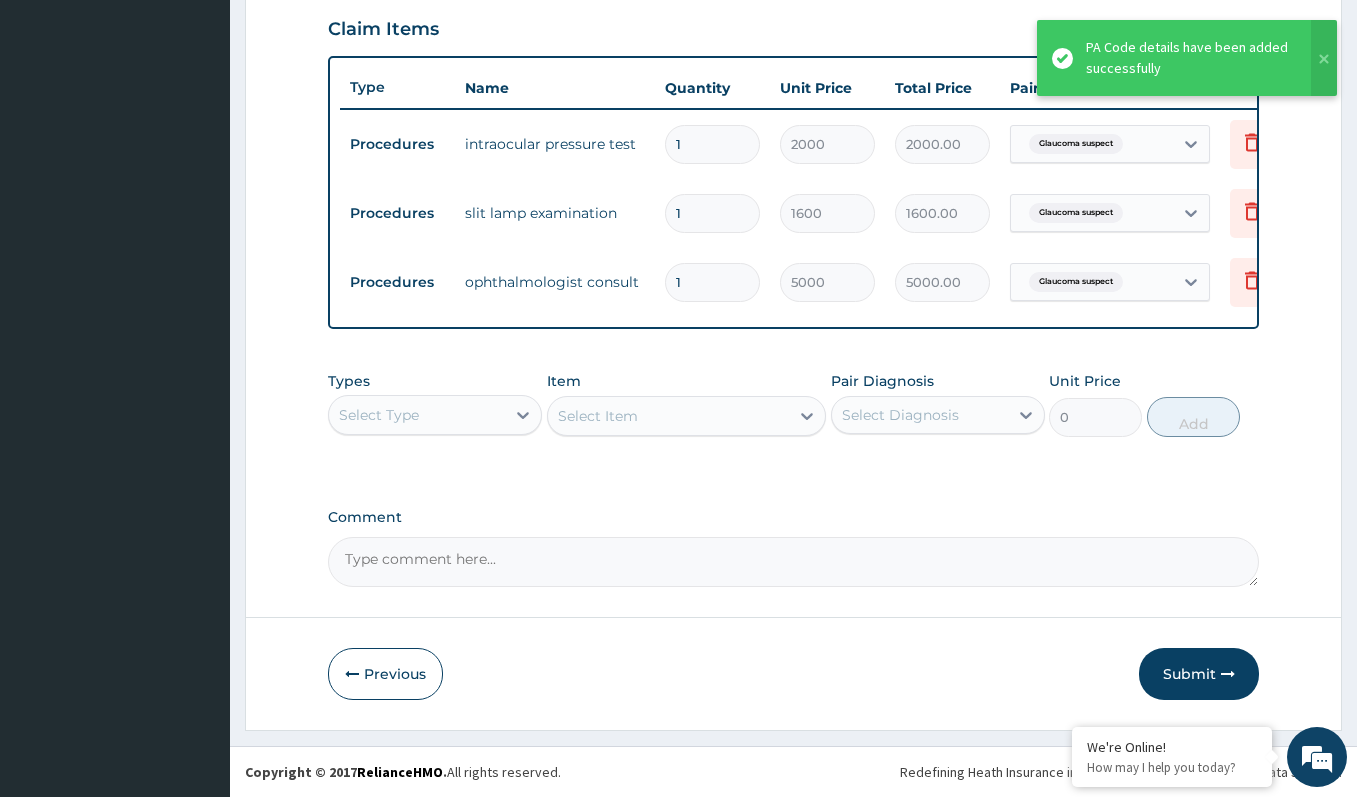 scroll, scrollTop: 705, scrollLeft: 0, axis: vertical 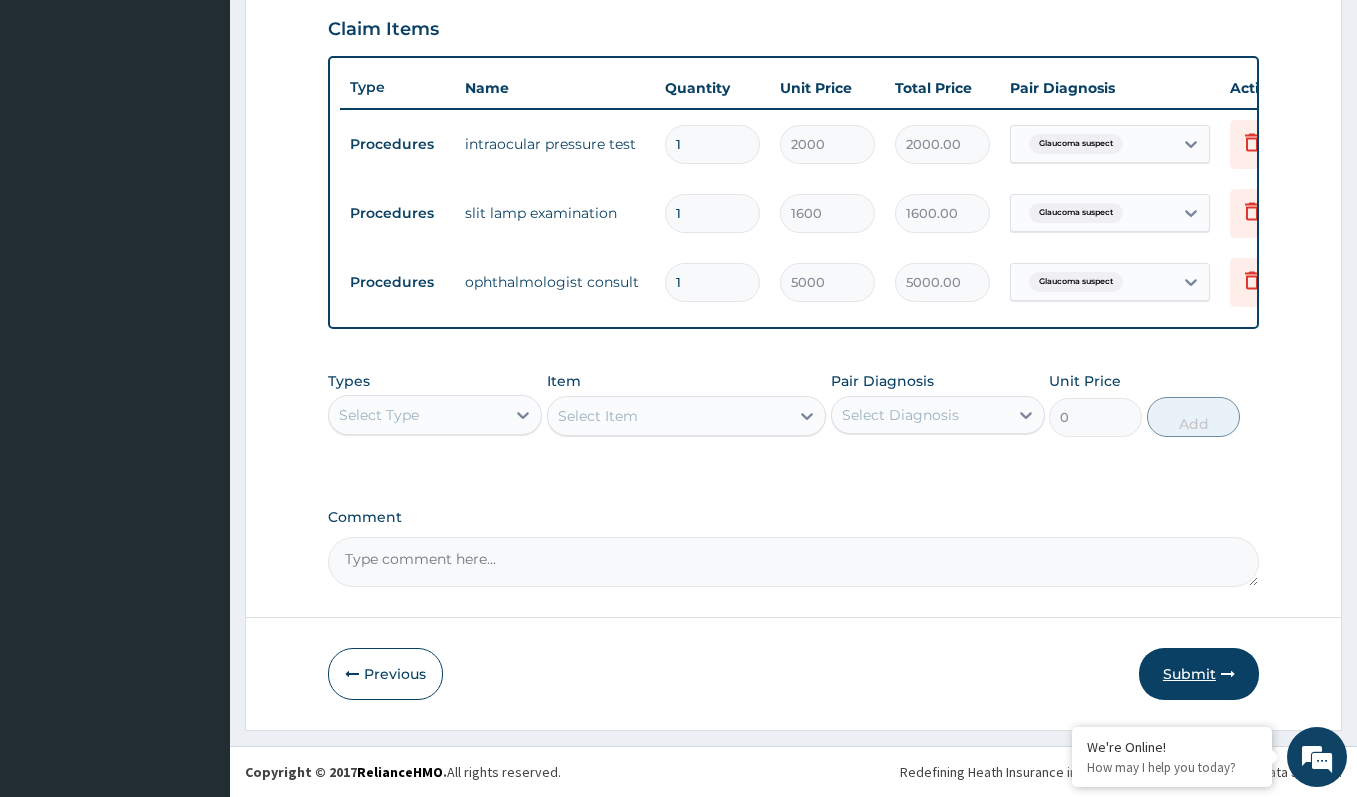 click on "Submit" at bounding box center (1199, 674) 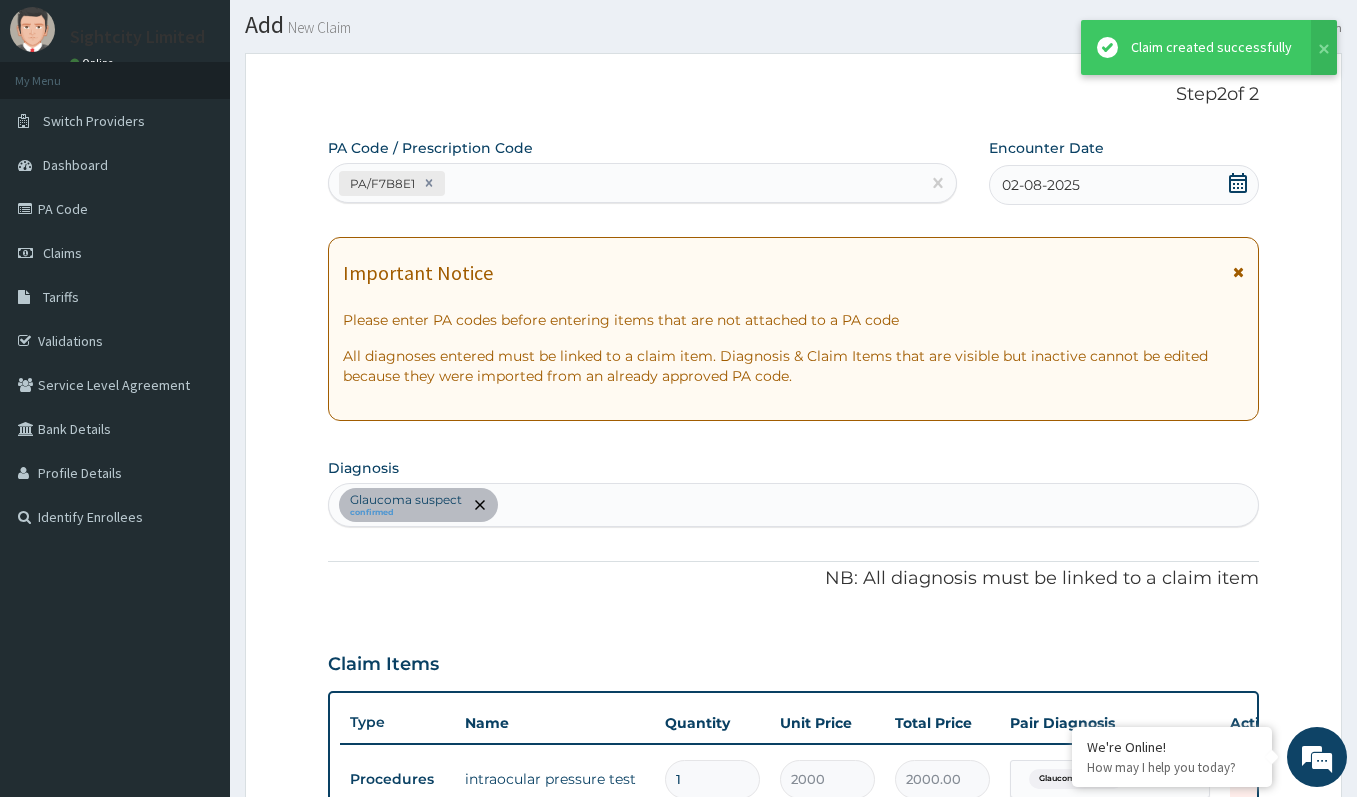 scroll, scrollTop: 705, scrollLeft: 0, axis: vertical 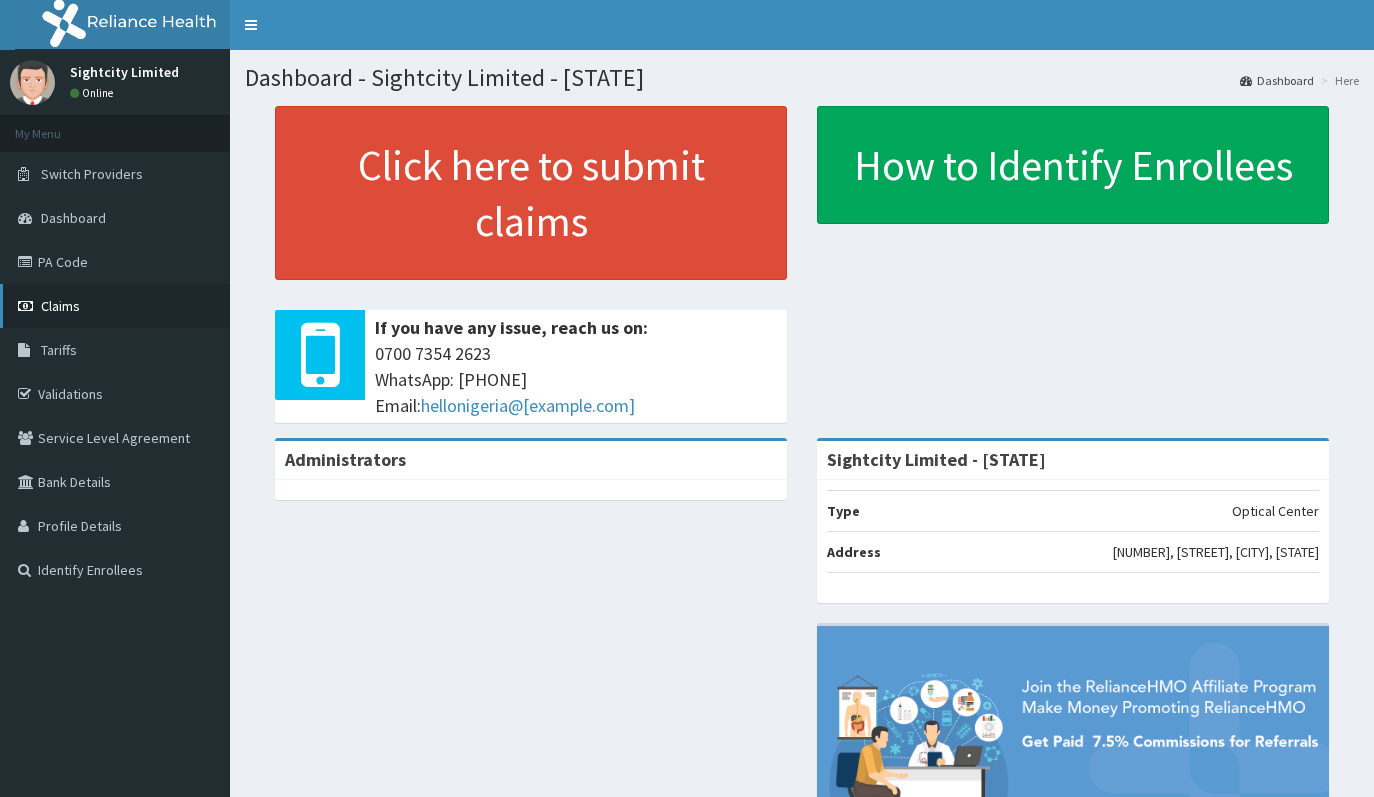 click on "Claims" at bounding box center (60, 306) 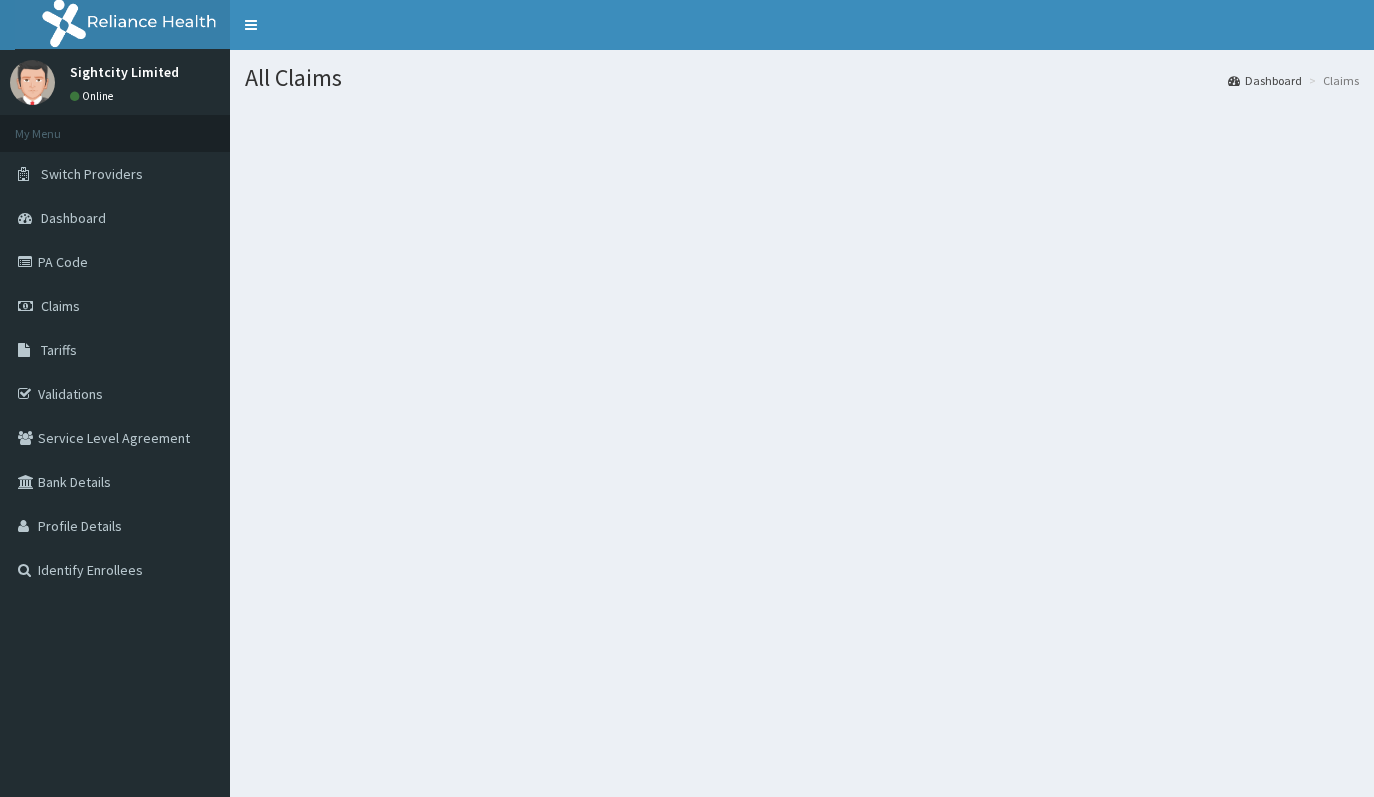 scroll, scrollTop: 0, scrollLeft: 0, axis: both 